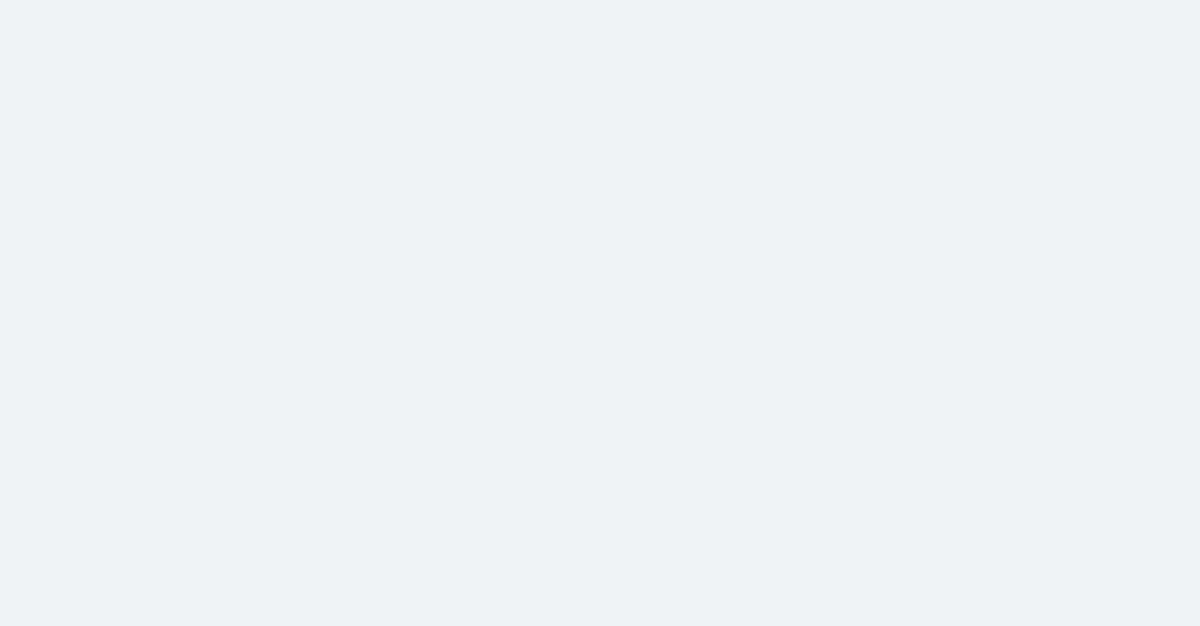 scroll, scrollTop: 0, scrollLeft: 0, axis: both 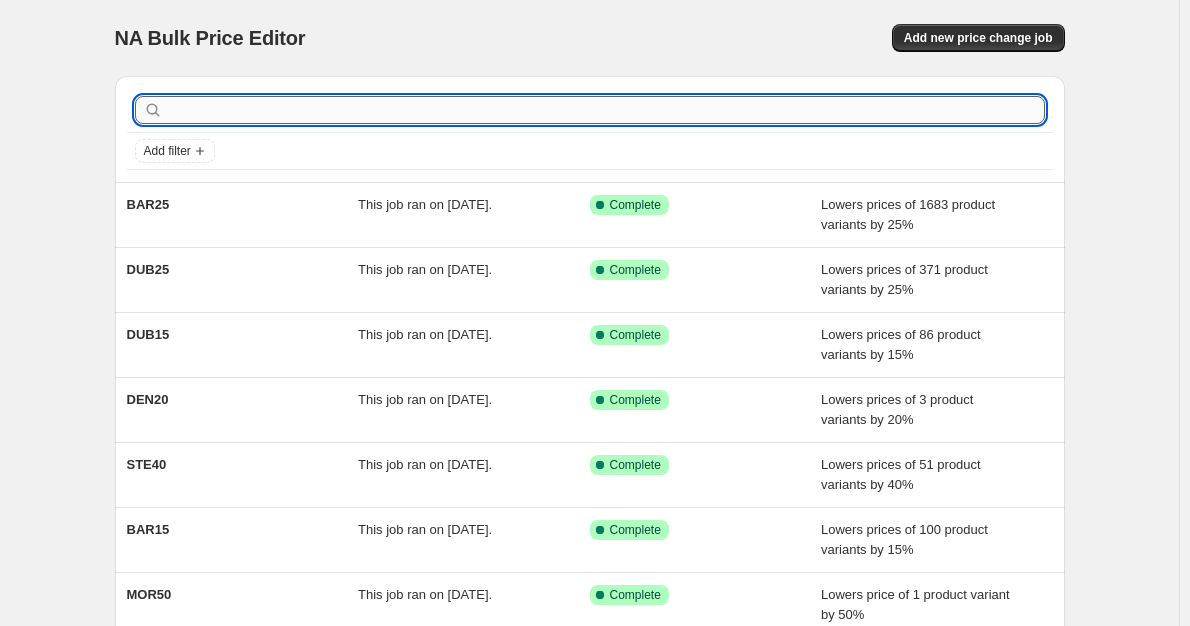click at bounding box center (606, 110) 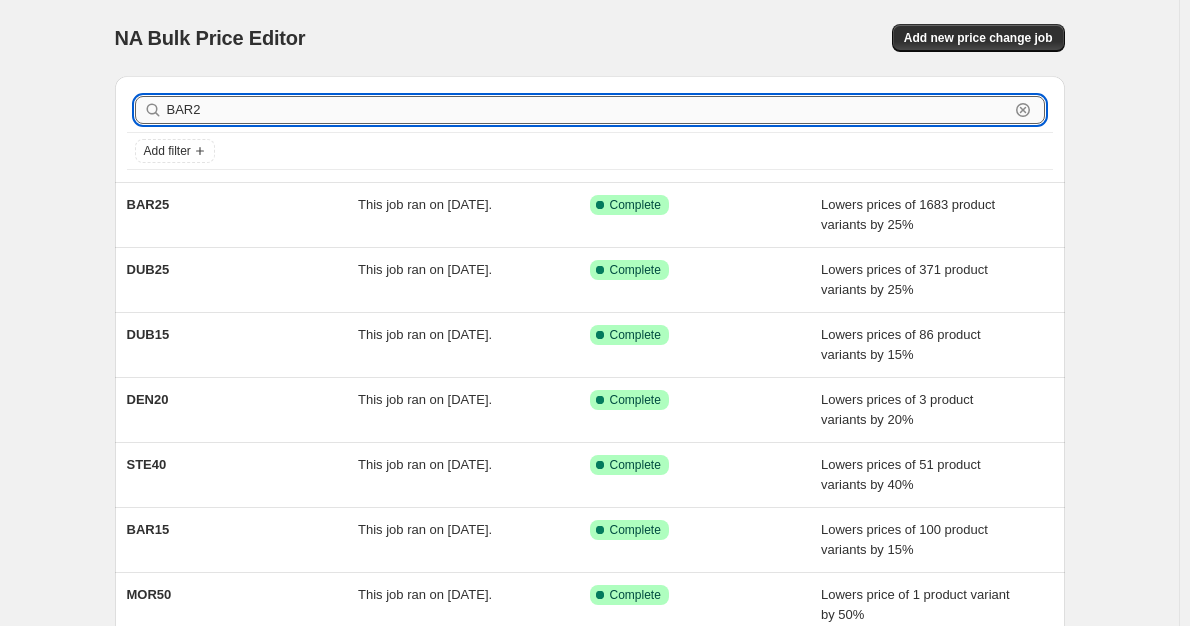 type on "BAR25" 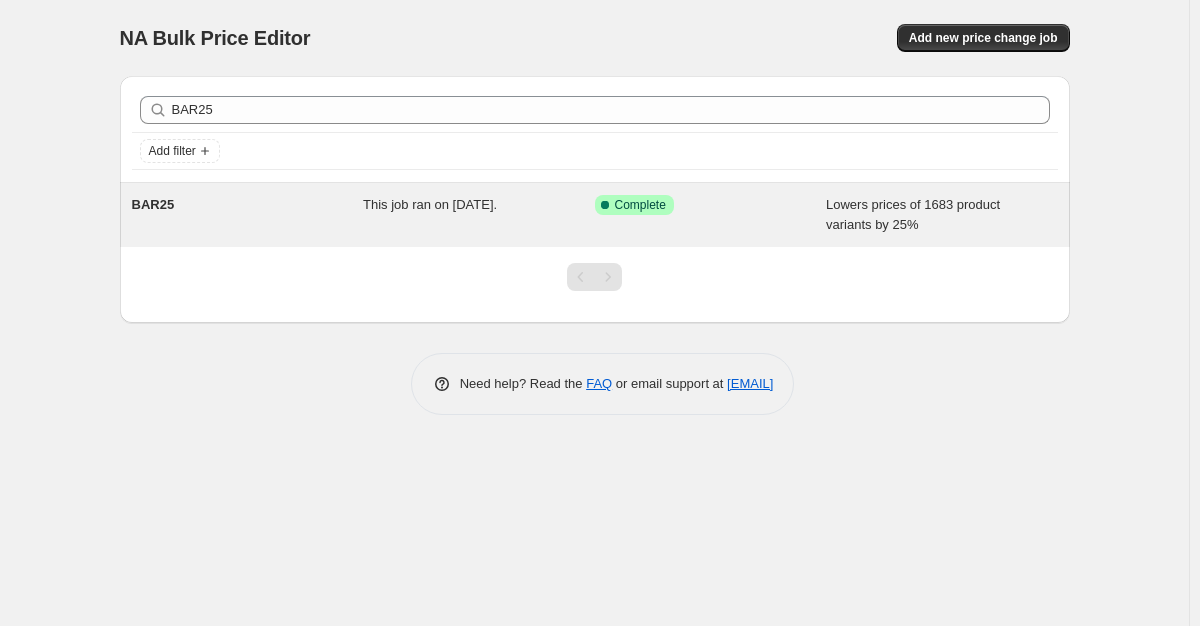 click on "This job ran on [DATE]." at bounding box center [479, 215] 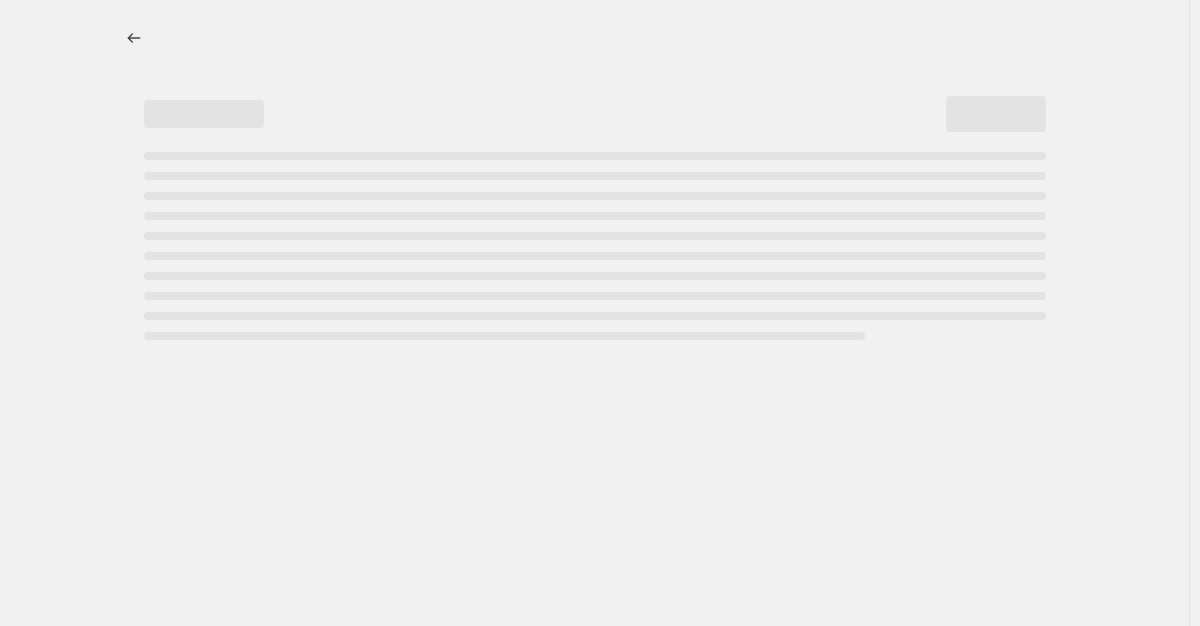select on "percentage" 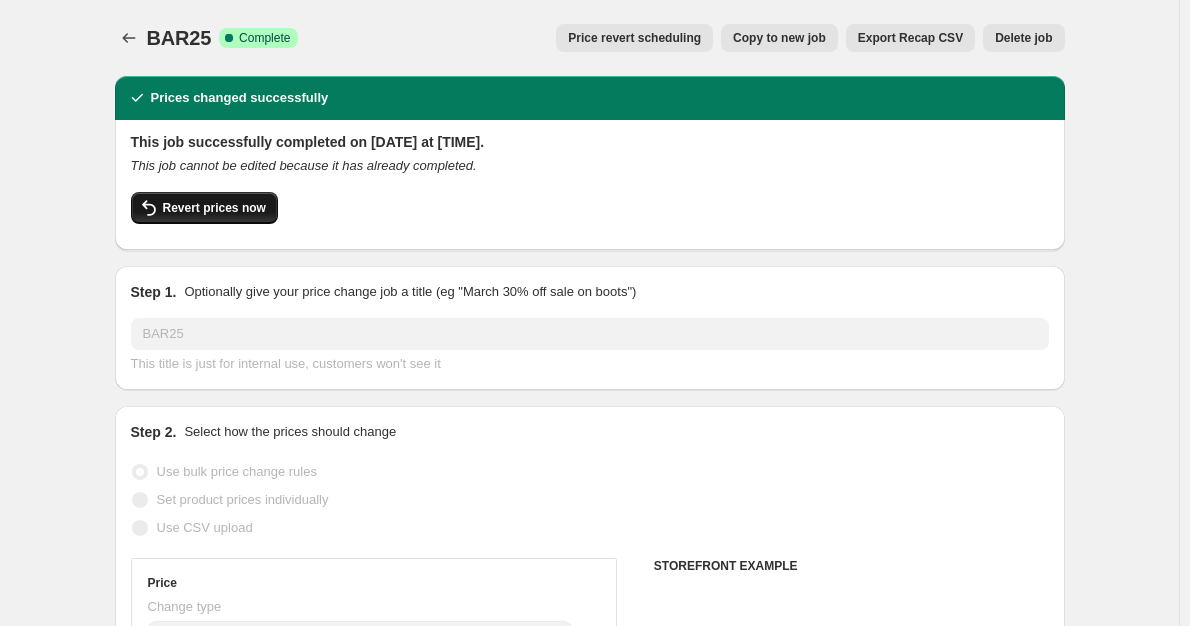 click on "Revert prices now" at bounding box center (214, 208) 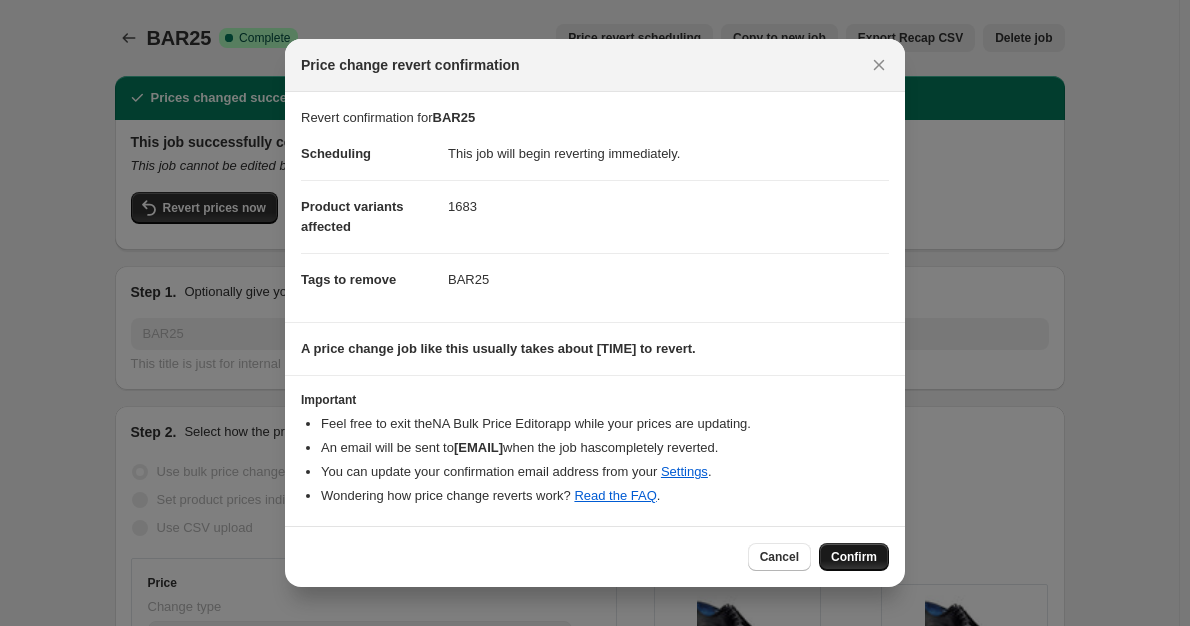 click on "Confirm" at bounding box center [854, 557] 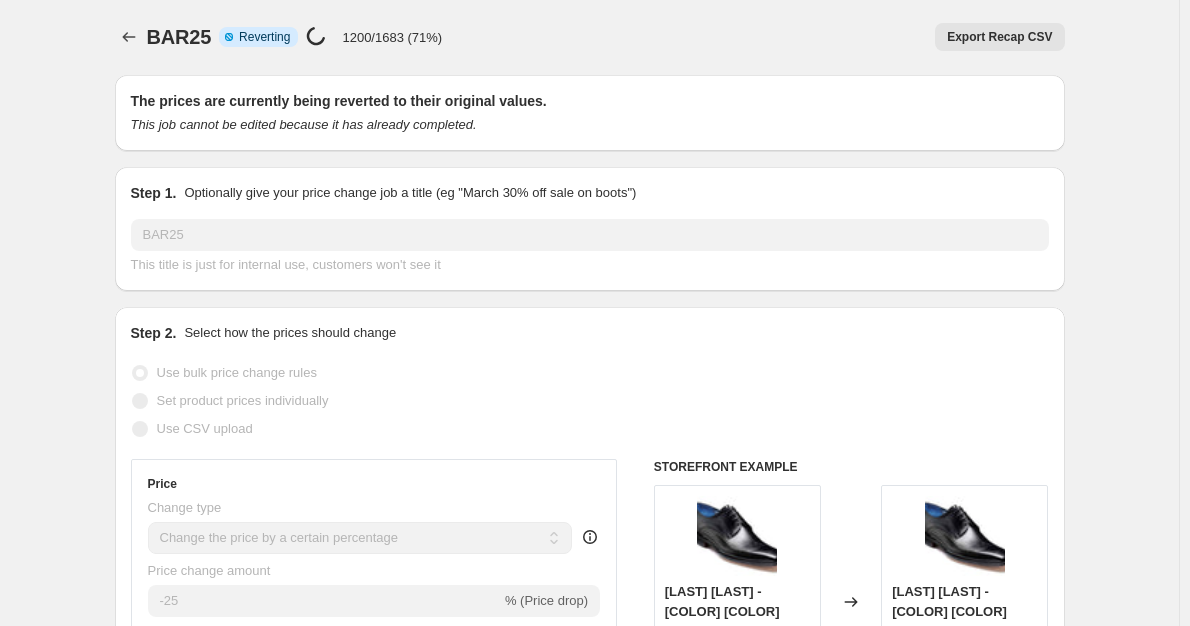 scroll, scrollTop: 0, scrollLeft: 0, axis: both 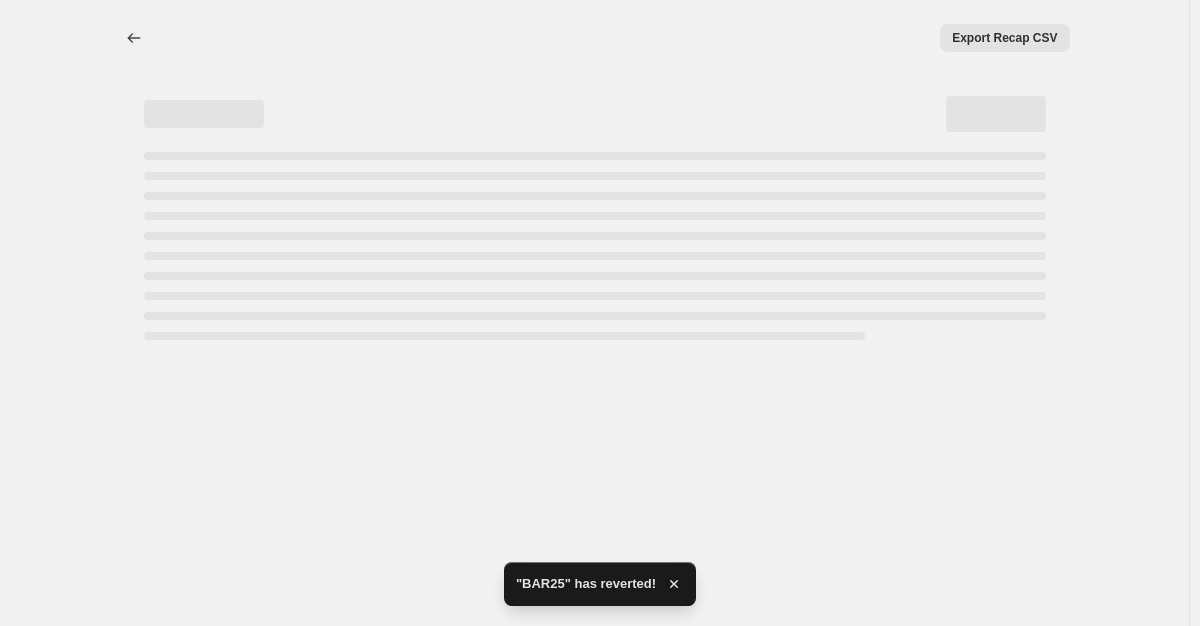 select on "percentage" 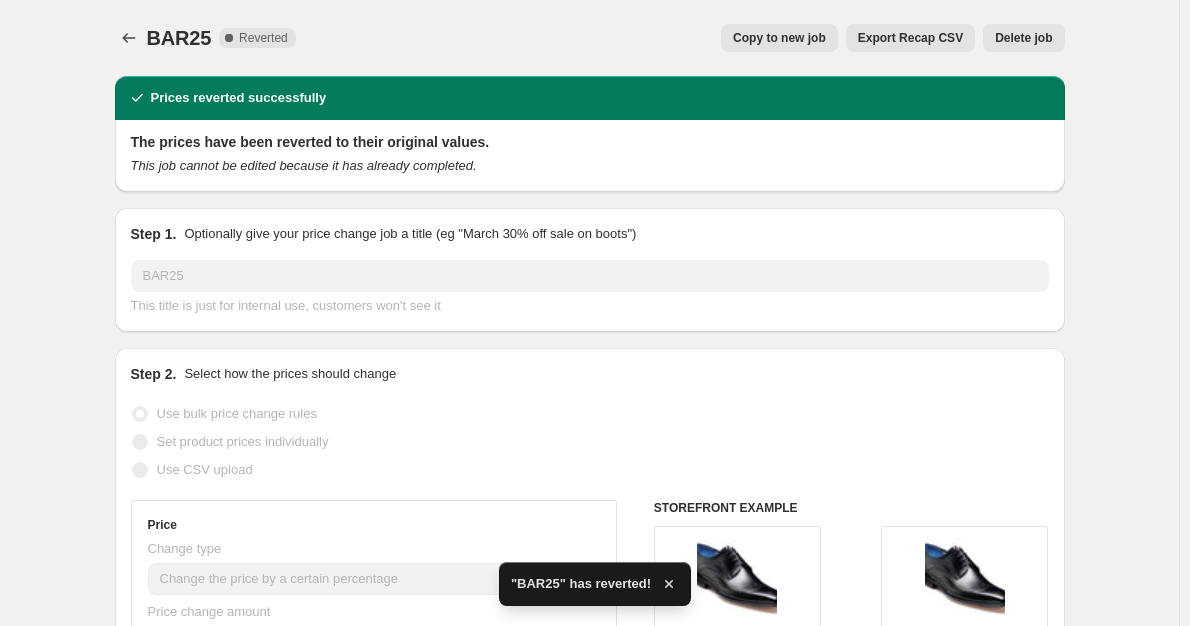 click on "Copy to new job" at bounding box center [779, 38] 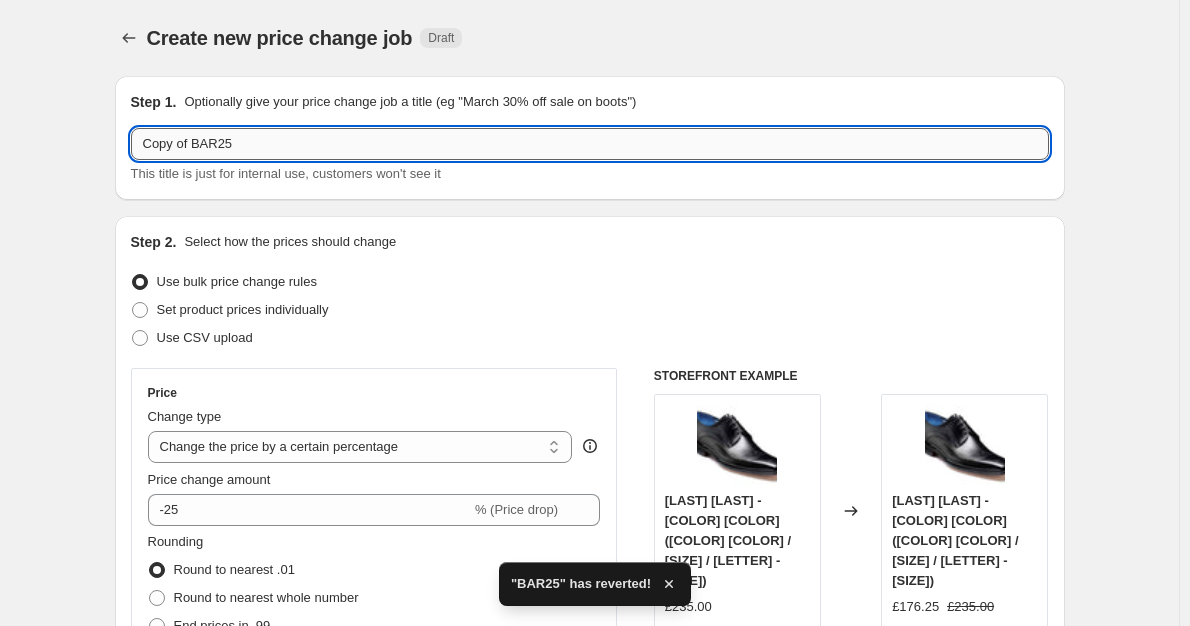 click on "Copy of BAR25" at bounding box center [590, 144] 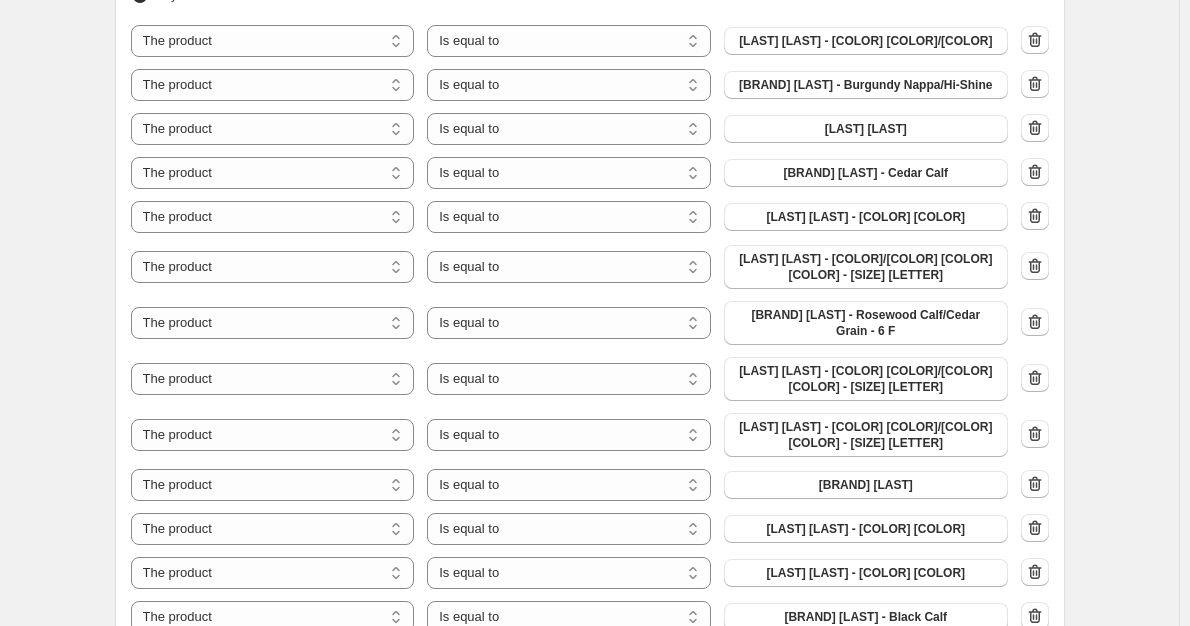 scroll, scrollTop: 1600, scrollLeft: 0, axis: vertical 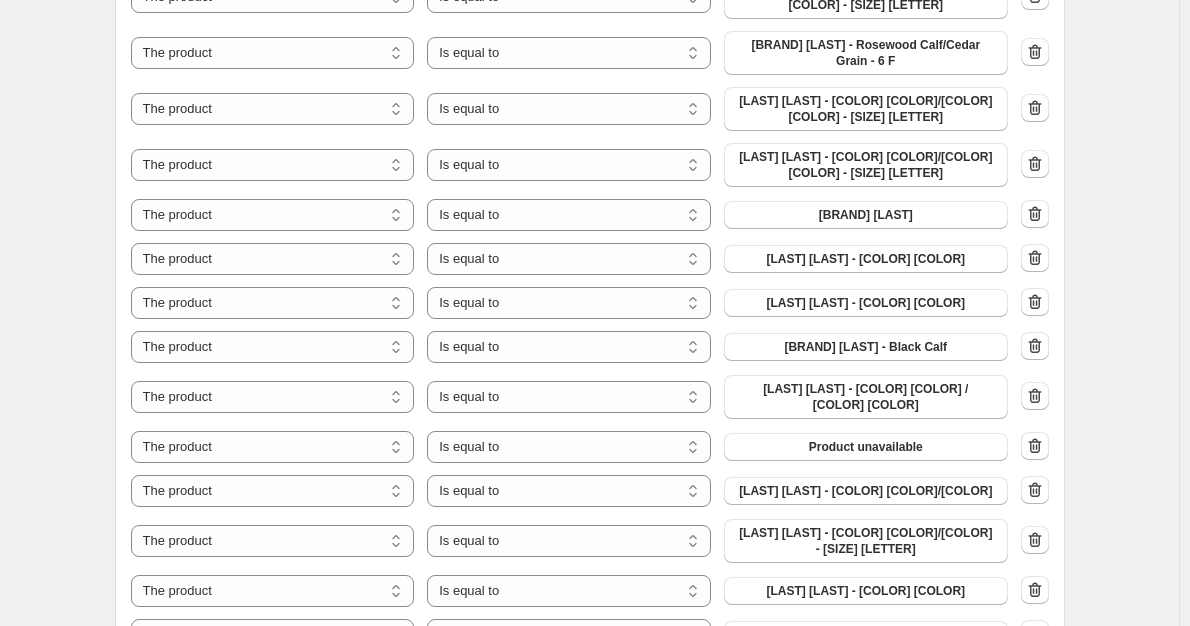 type on "BAR25" 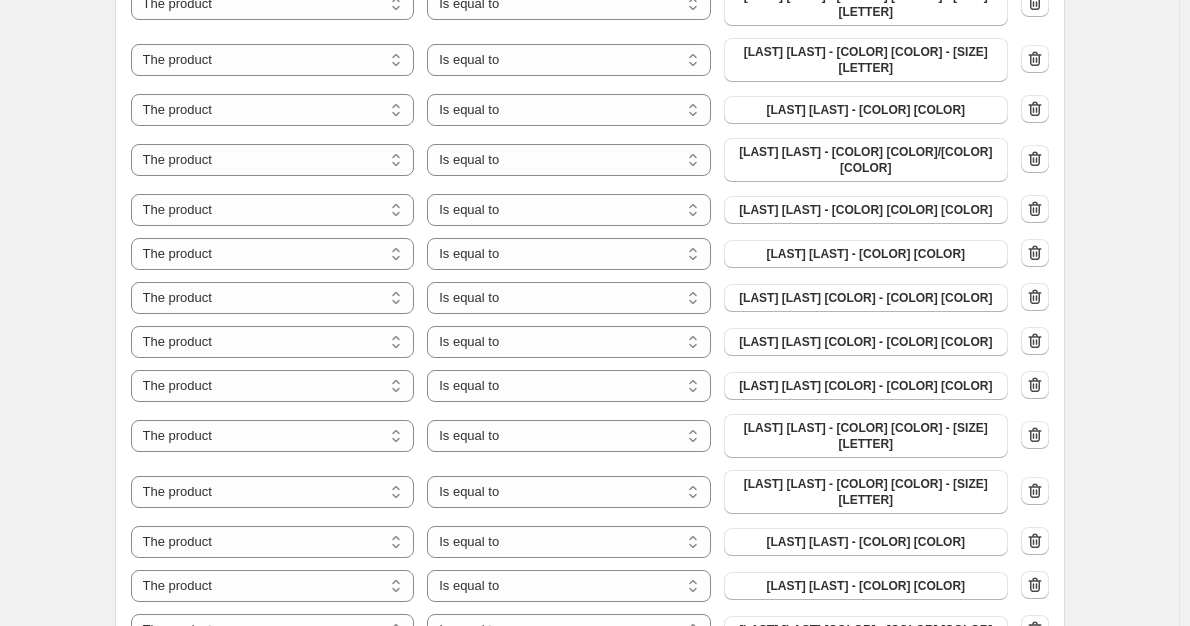 scroll, scrollTop: 8659, scrollLeft: 0, axis: vertical 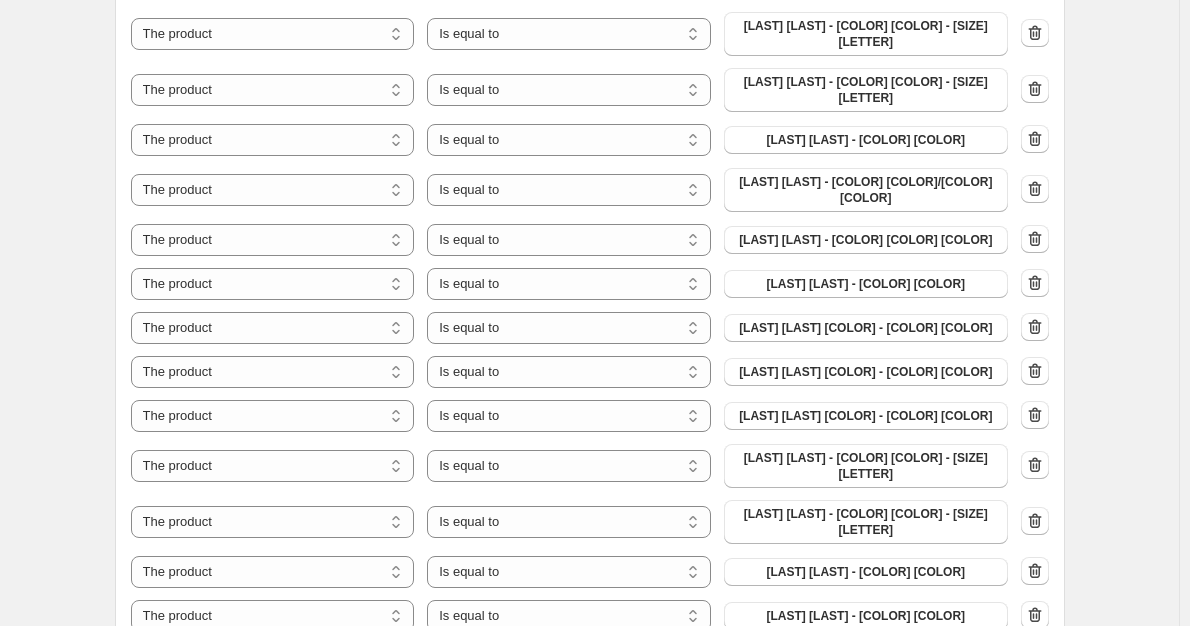 click on "Add another condition" at bounding box center [207, 994] 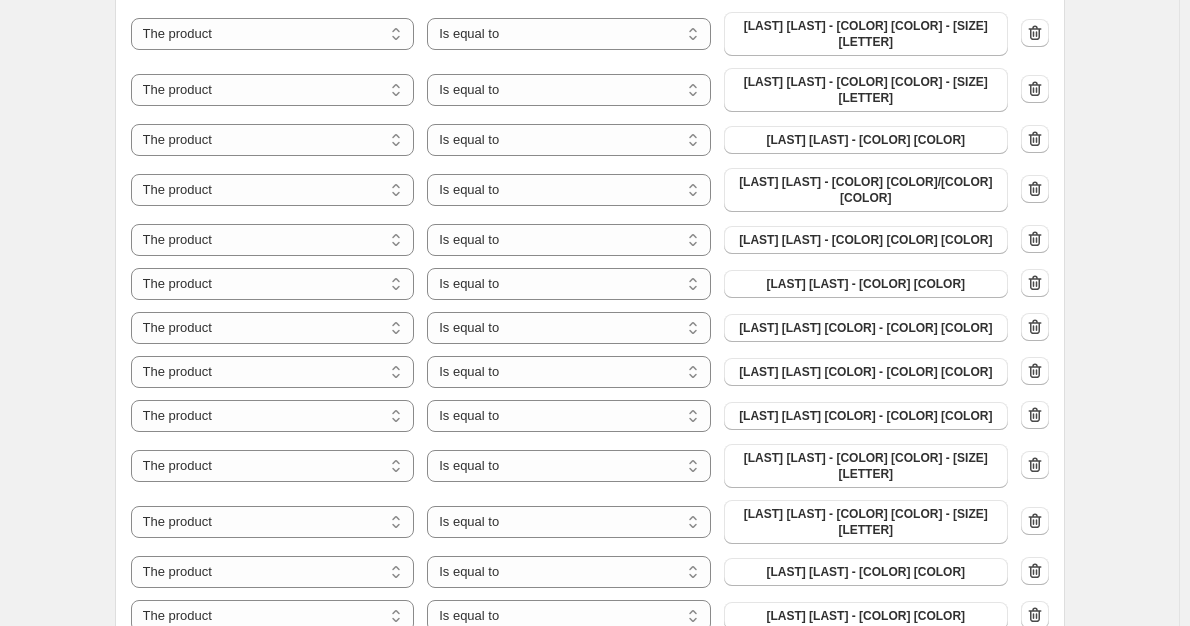 click on "Adlington 48 Hour Weekender" at bounding box center [866, 992] 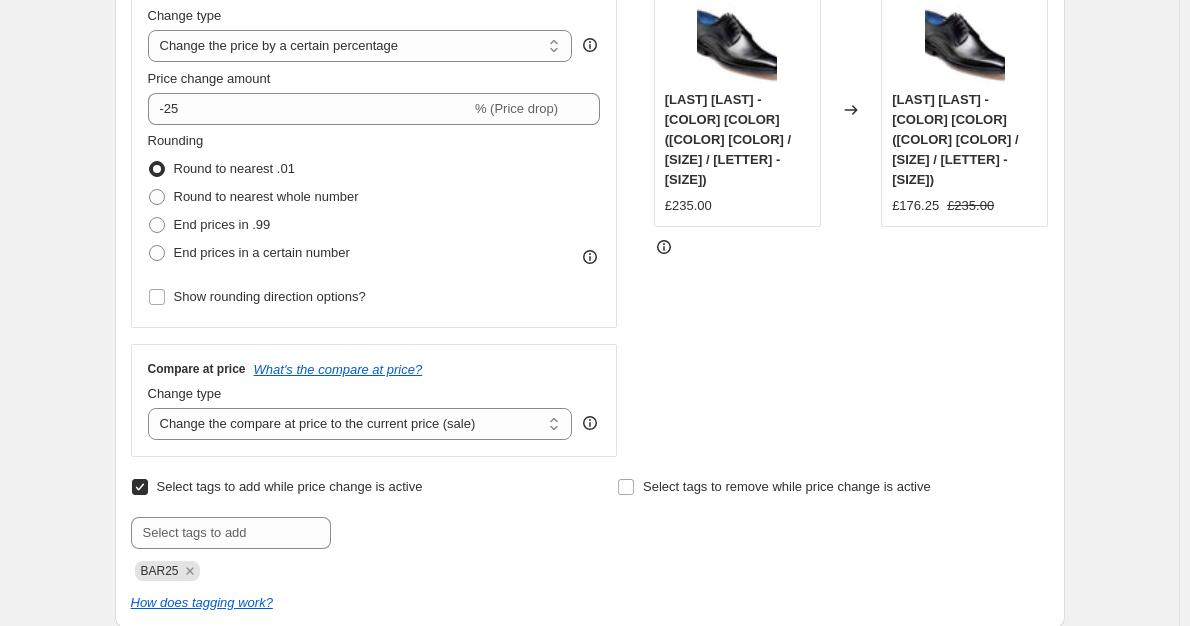 scroll, scrollTop: 19, scrollLeft: 0, axis: vertical 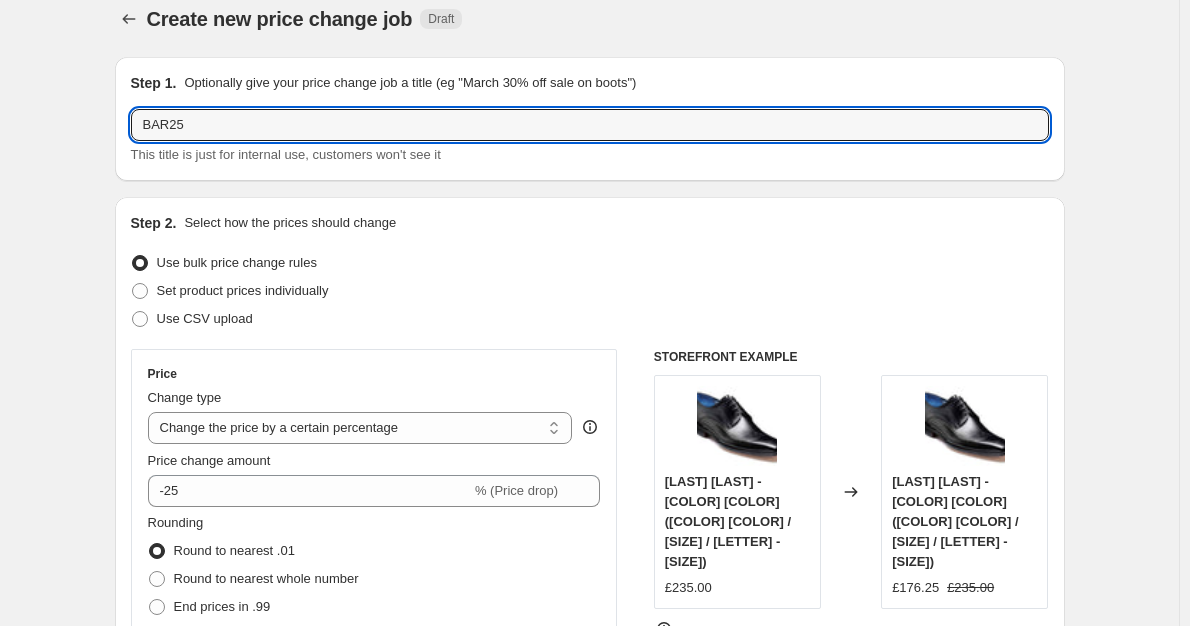 drag, startPoint x: 149, startPoint y: 125, endPoint x: 109, endPoint y: 117, distance: 40.792156 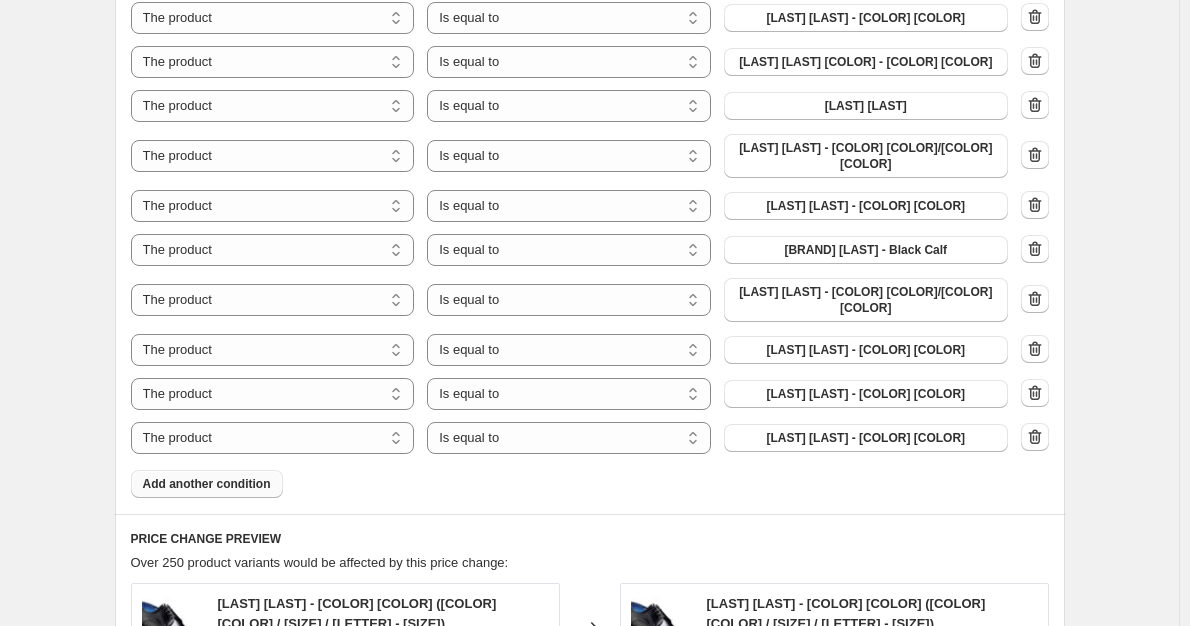 scroll, scrollTop: 9371, scrollLeft: 0, axis: vertical 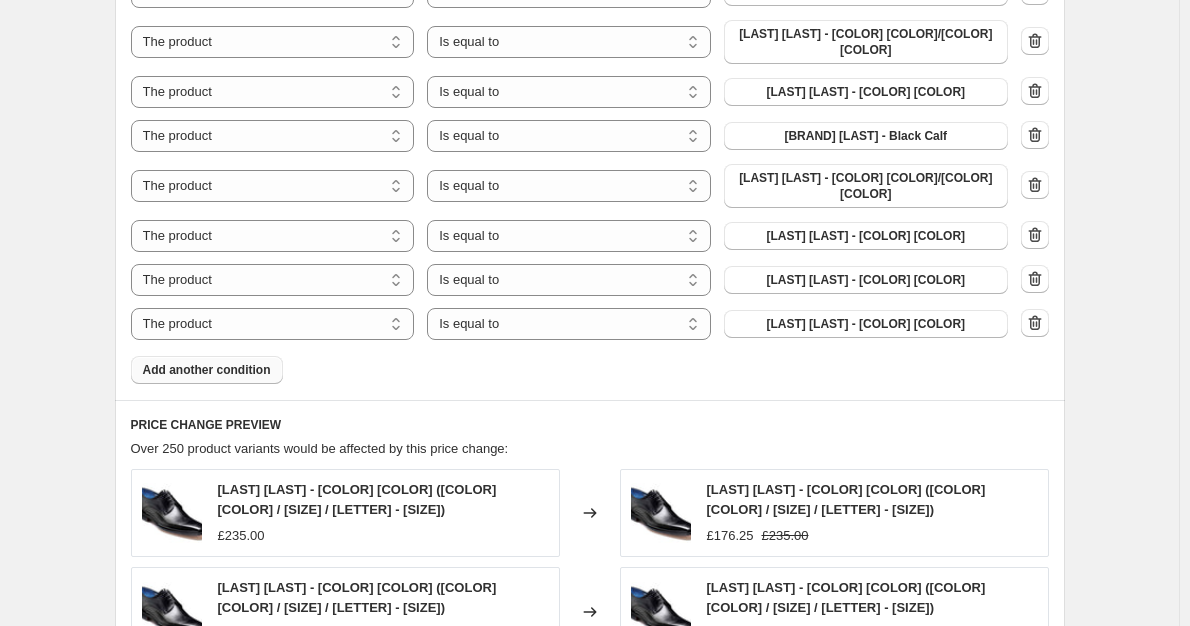 click on "Continue" at bounding box center [1027, 1185] 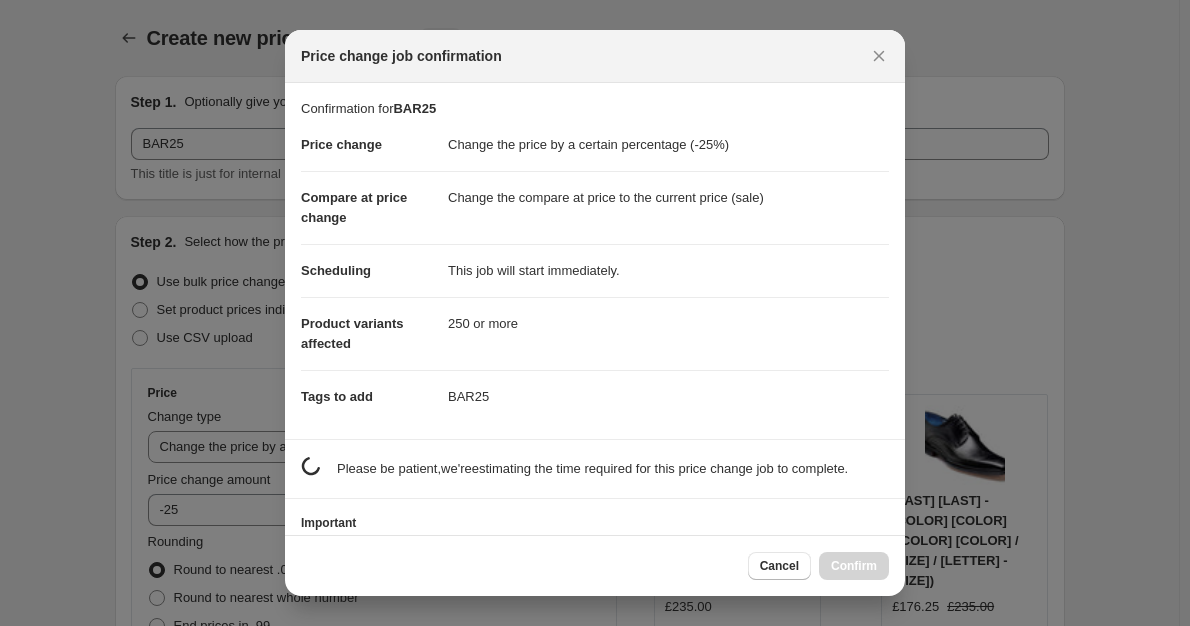 scroll, scrollTop: 0, scrollLeft: 0, axis: both 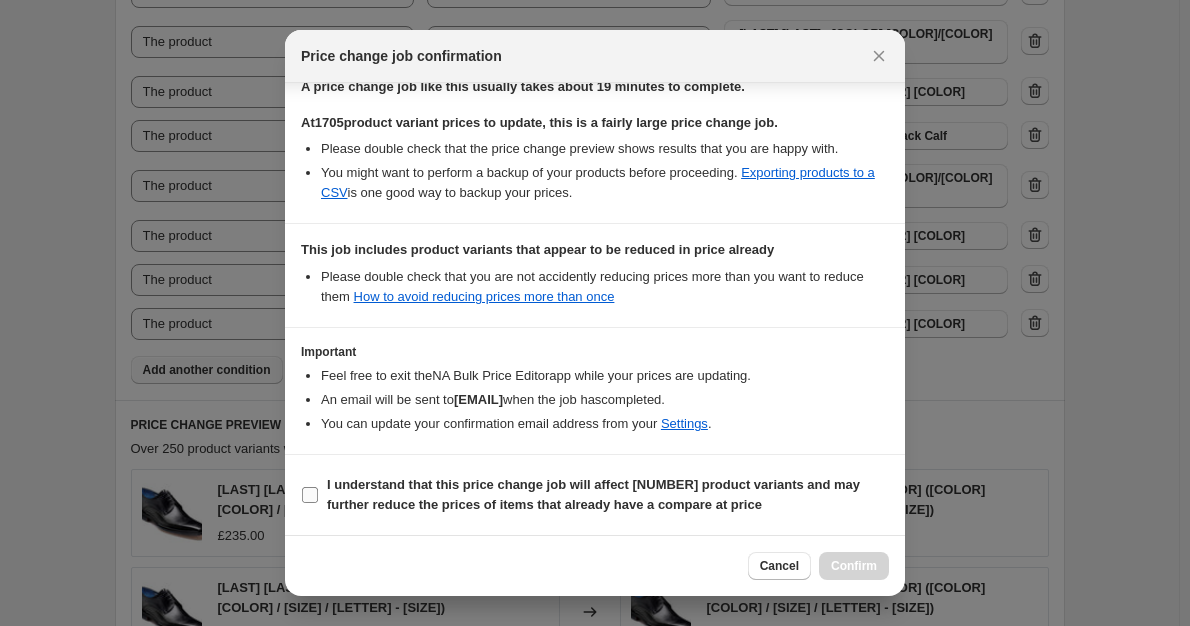 click on "I understand that this price change job will affect [NUMBER] product variants and may further reduce the prices of items that already have a compare at price" at bounding box center [593, 494] 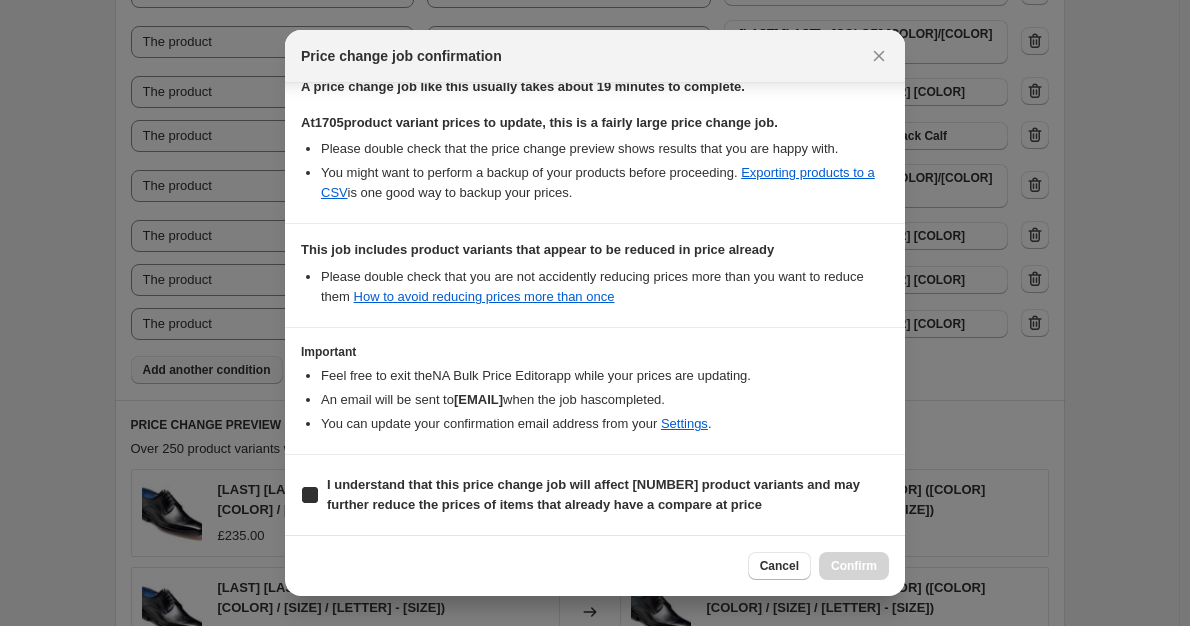 checkbox on "true" 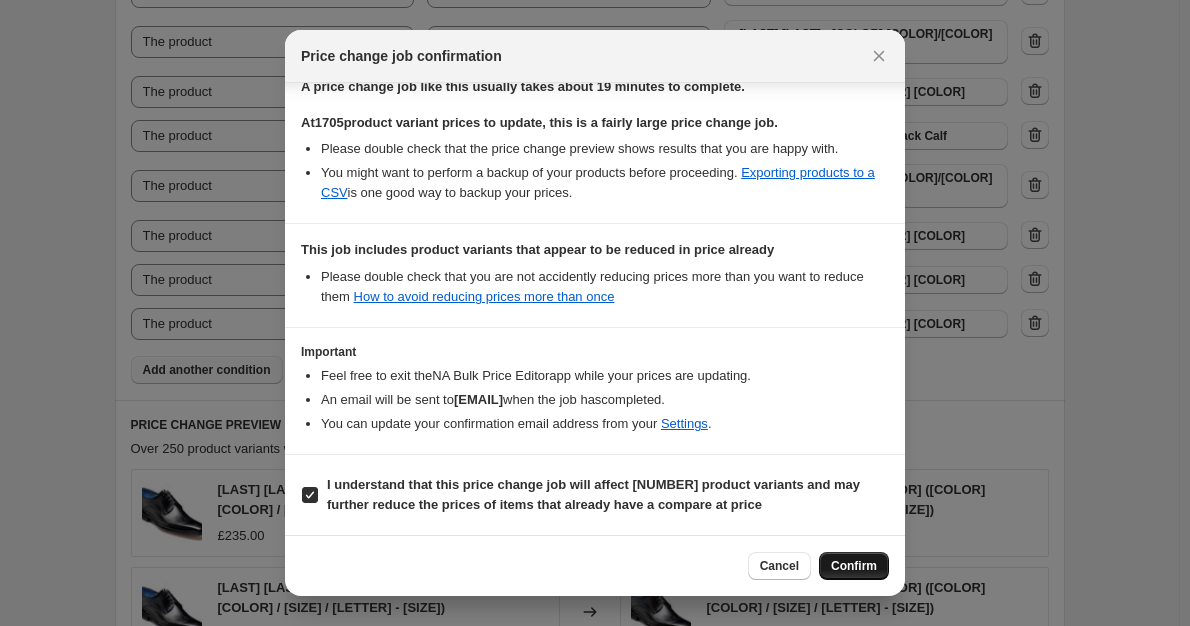 click on "Confirm" at bounding box center (854, 566) 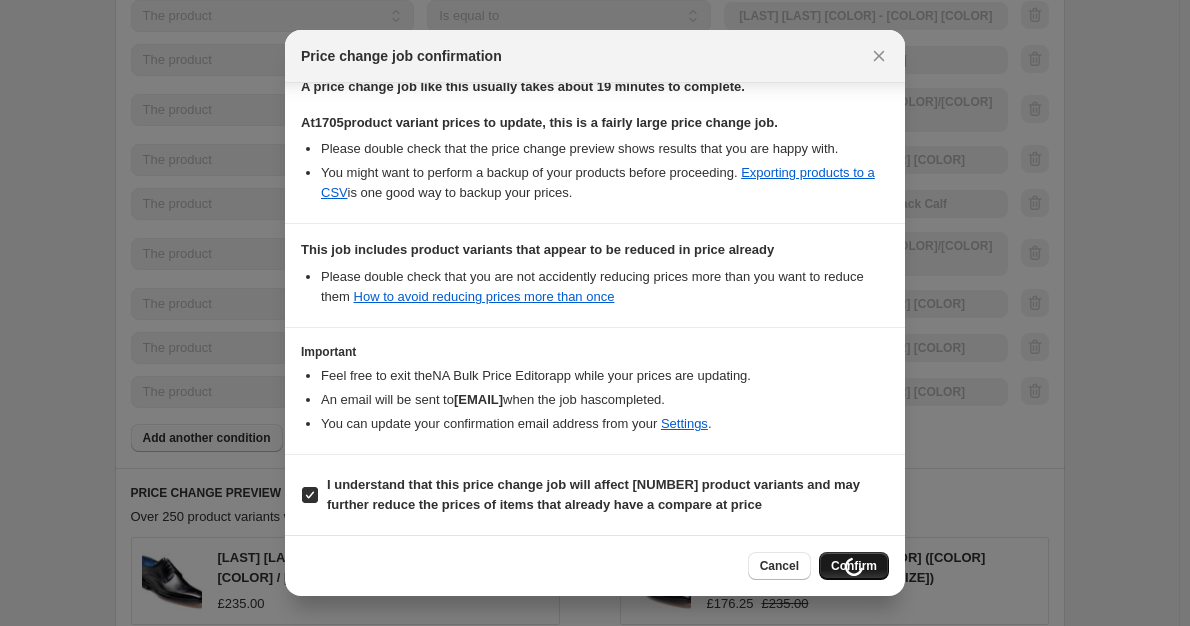 scroll, scrollTop: 9439, scrollLeft: 0, axis: vertical 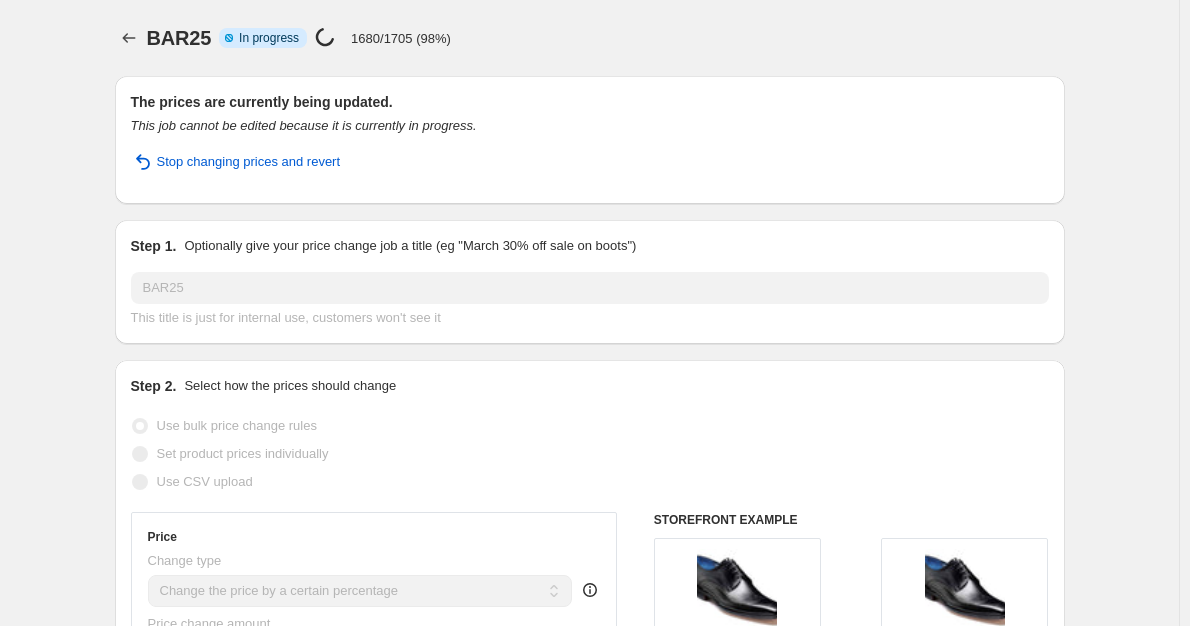 select on "percentage" 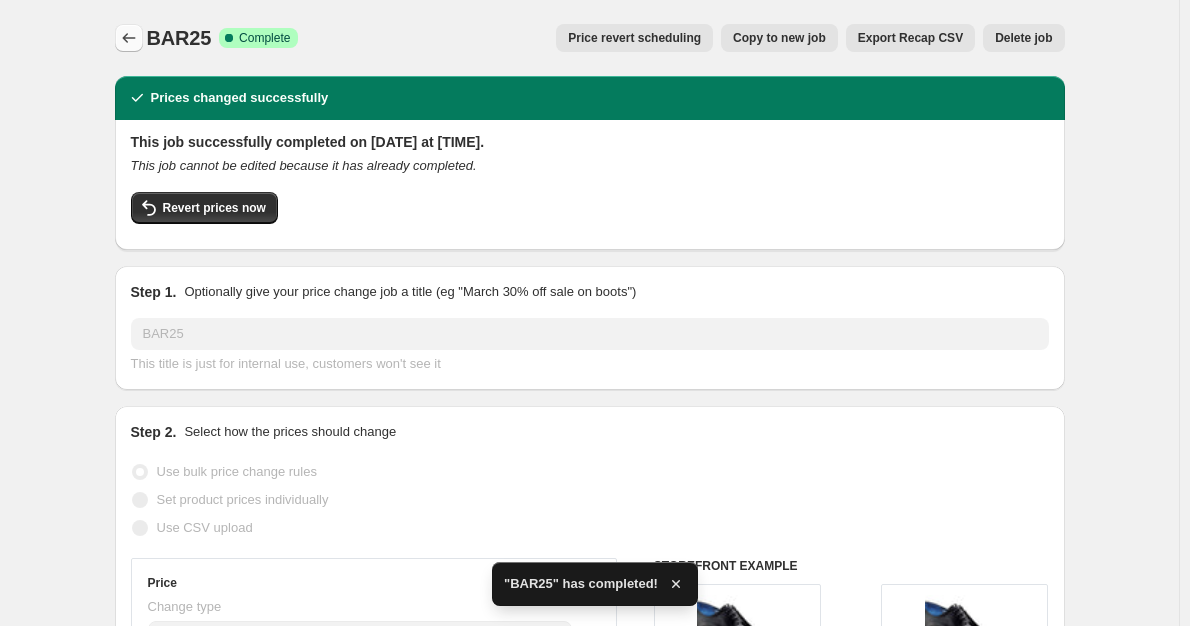 click 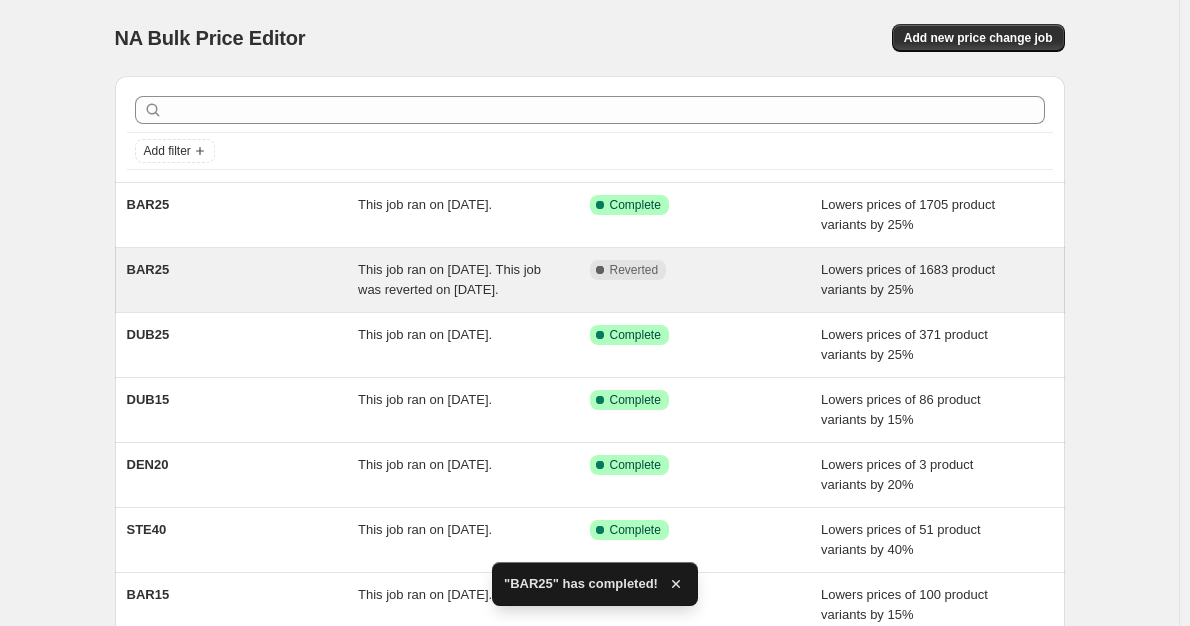 click on "BAR25" at bounding box center [243, 280] 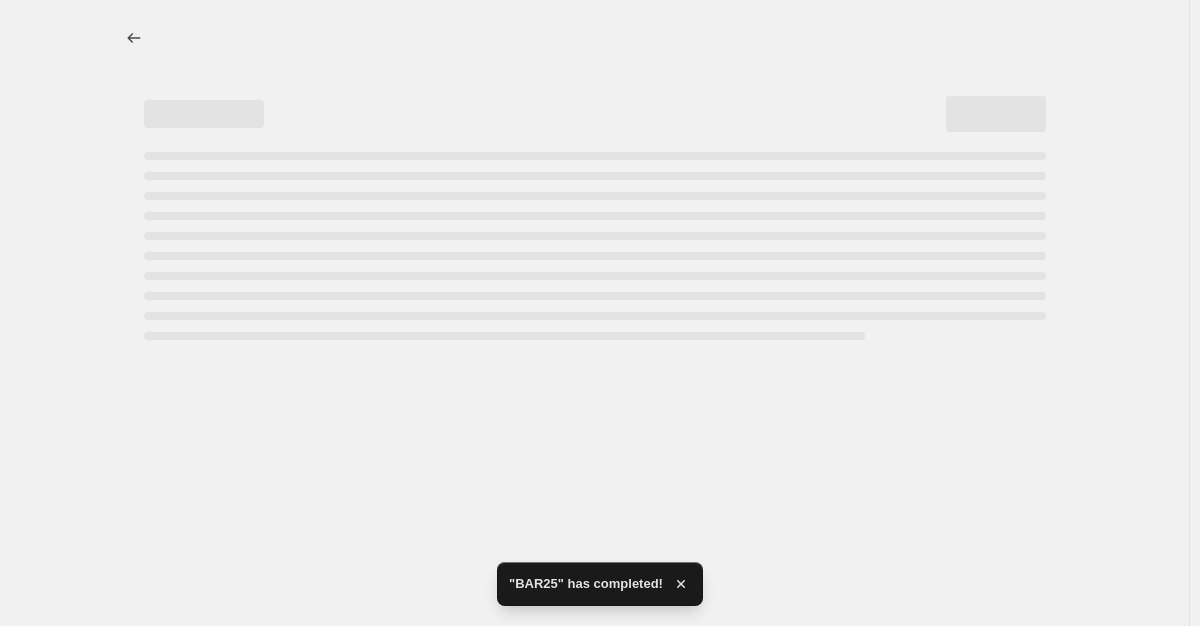 select on "percentage" 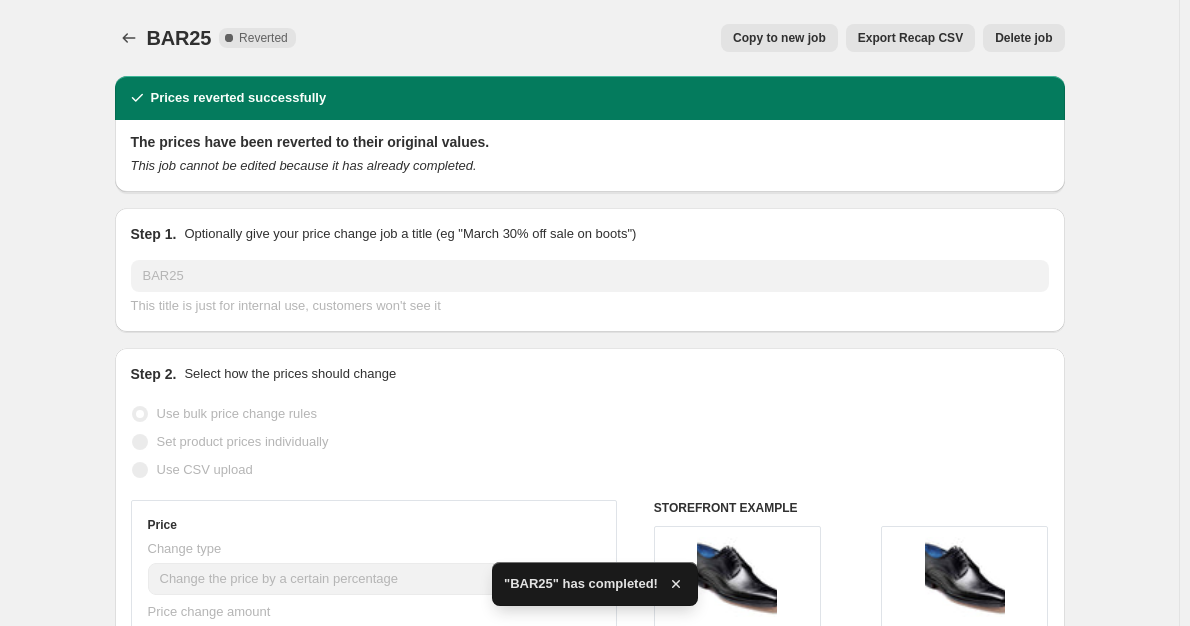 click on "Delete job" at bounding box center [1023, 38] 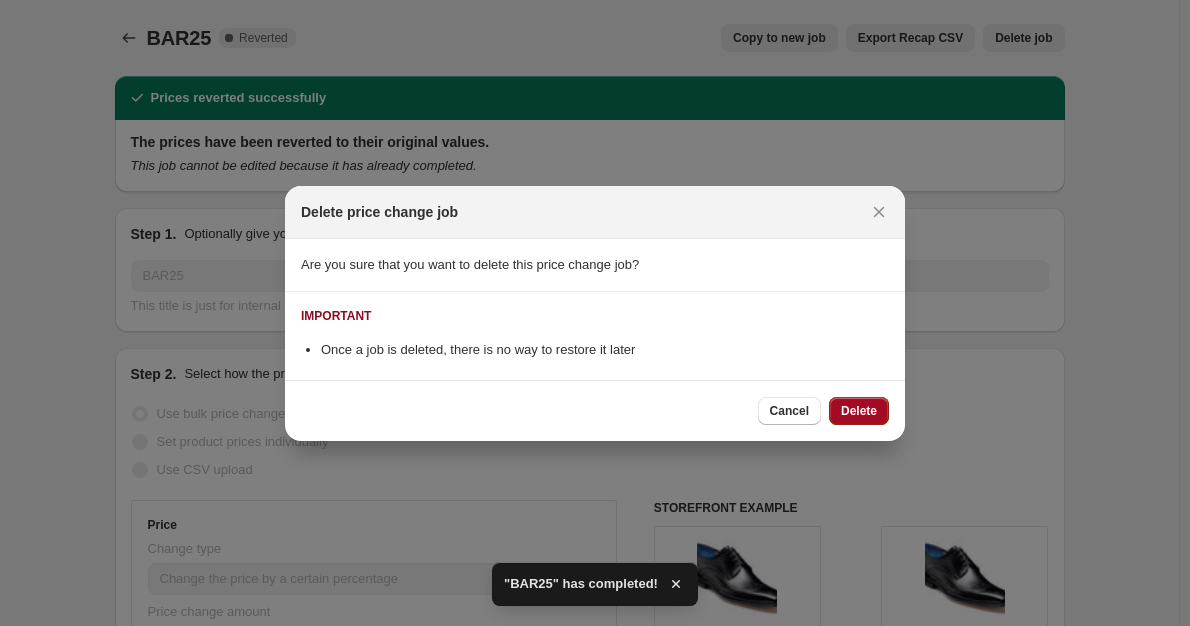 click on "Delete" at bounding box center (859, 411) 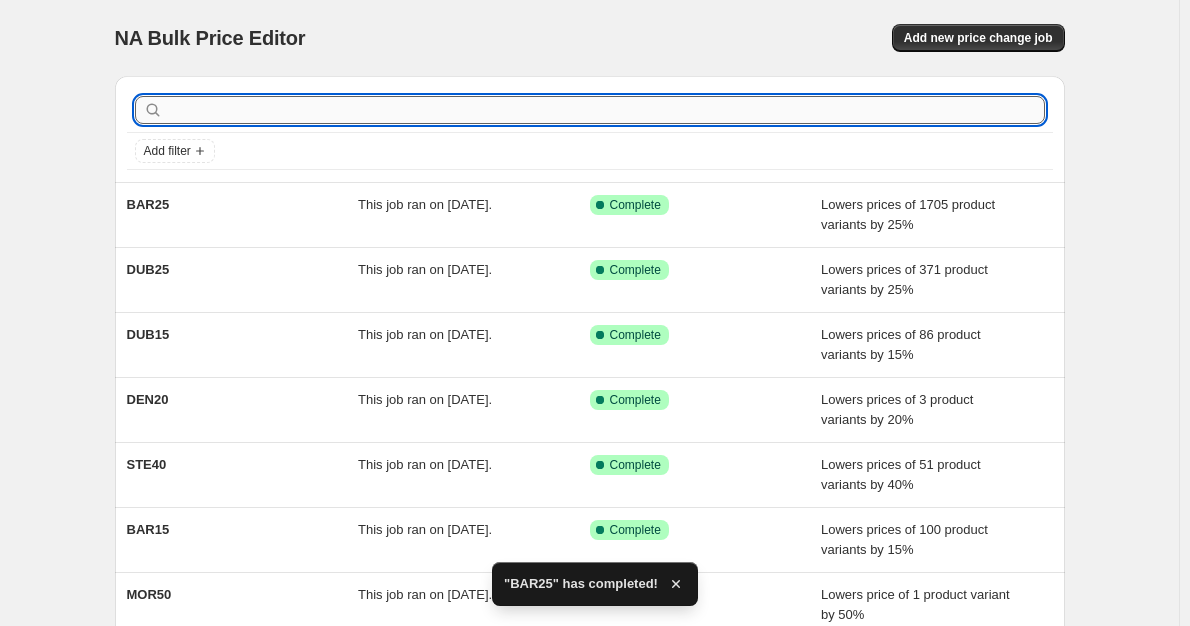 click at bounding box center [606, 110] 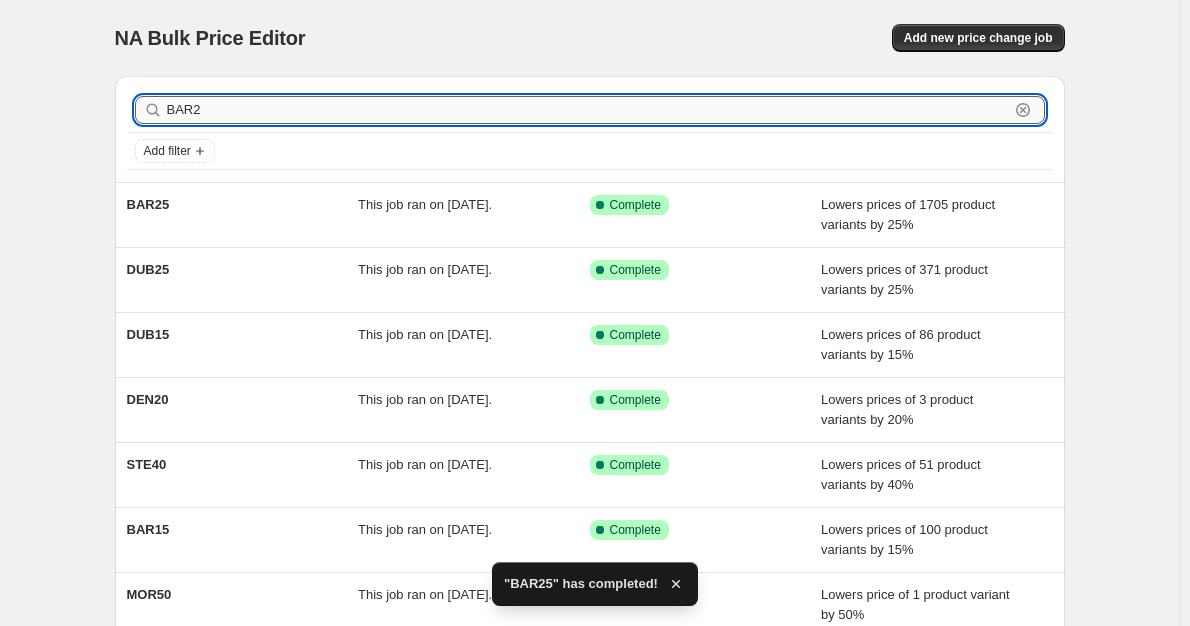 type on "BAR25" 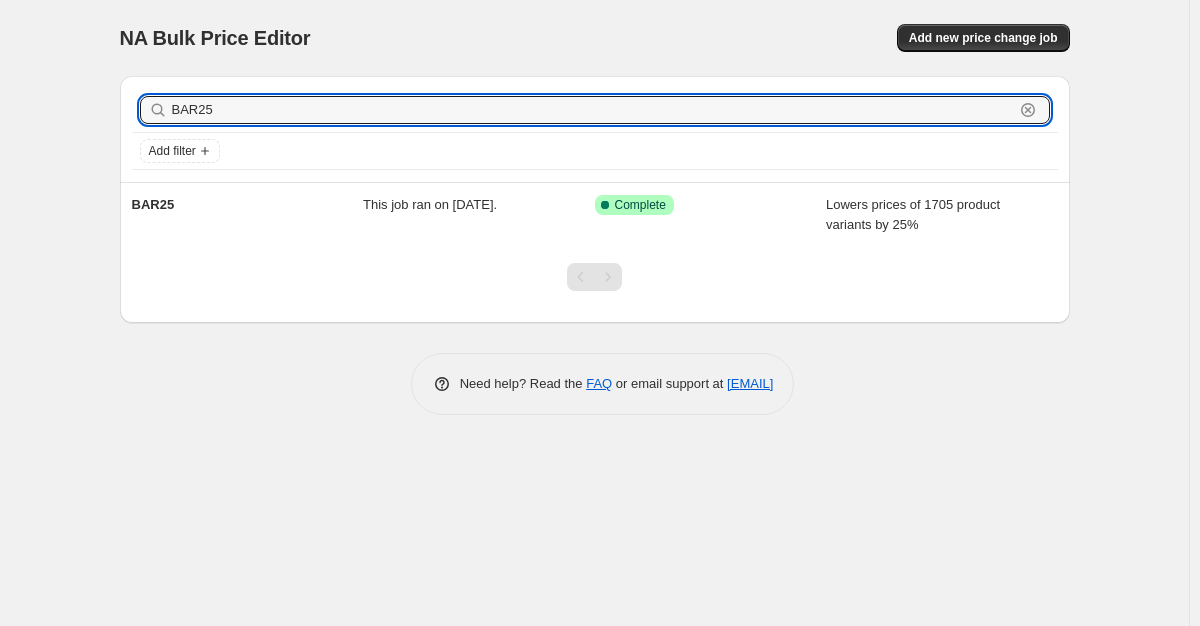 click on "BAR25" at bounding box center [593, 110] 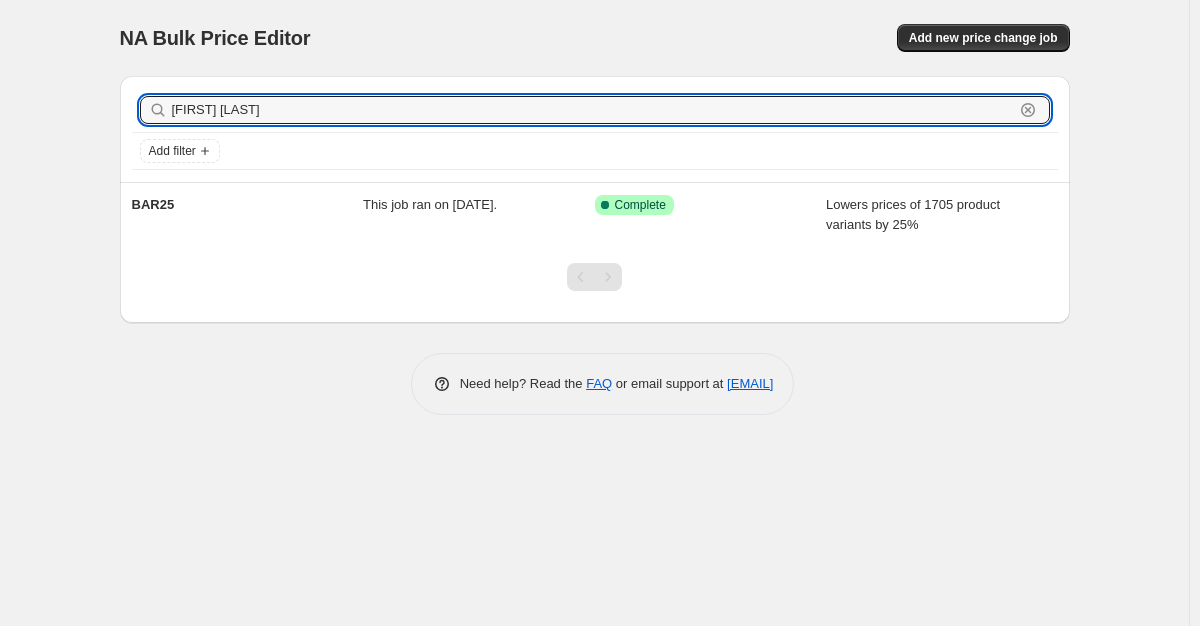 click on "[FIRST] [LAST]" at bounding box center [593, 110] 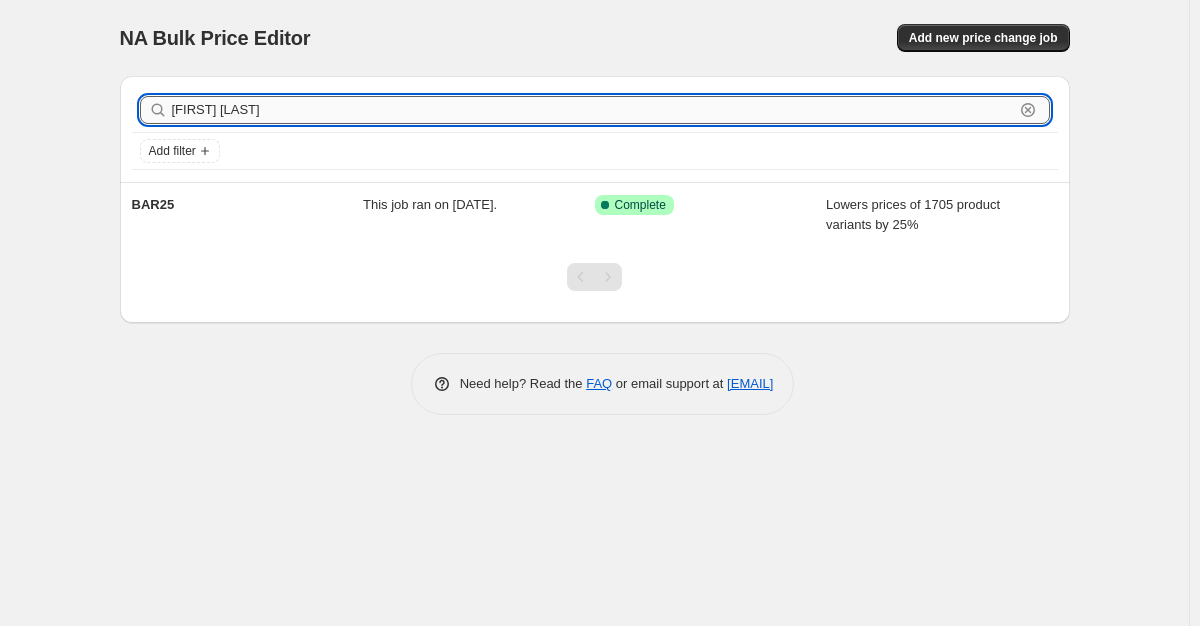 click on "[FIRST] [LAST]" at bounding box center (593, 110) 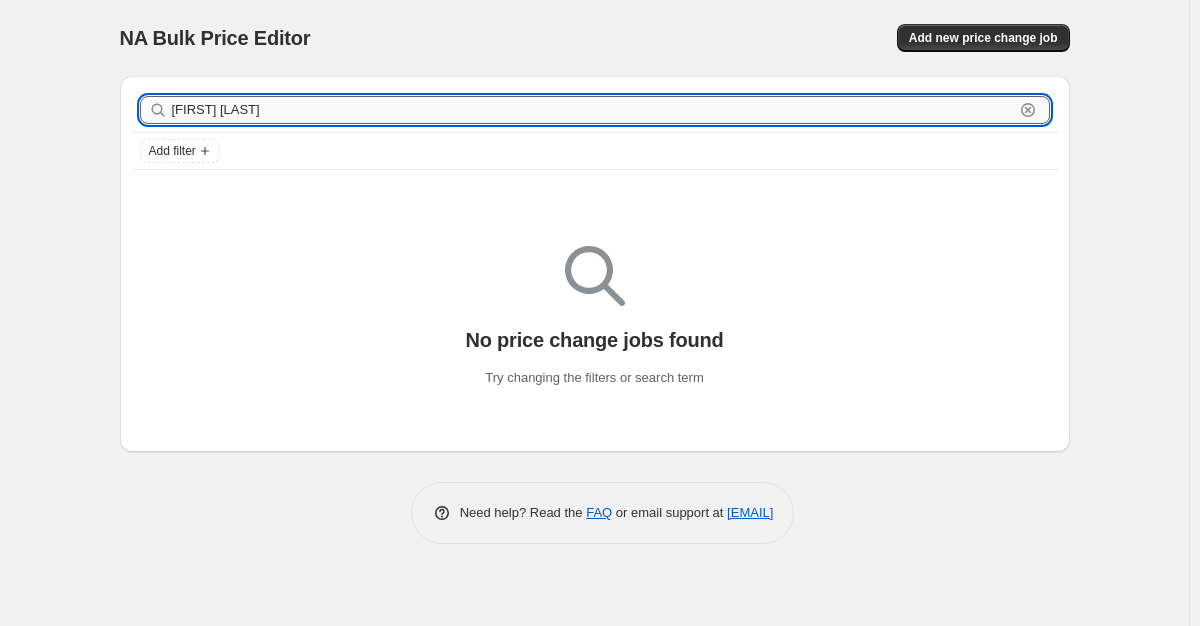click on "[FIRST] [LAST]" at bounding box center [593, 110] 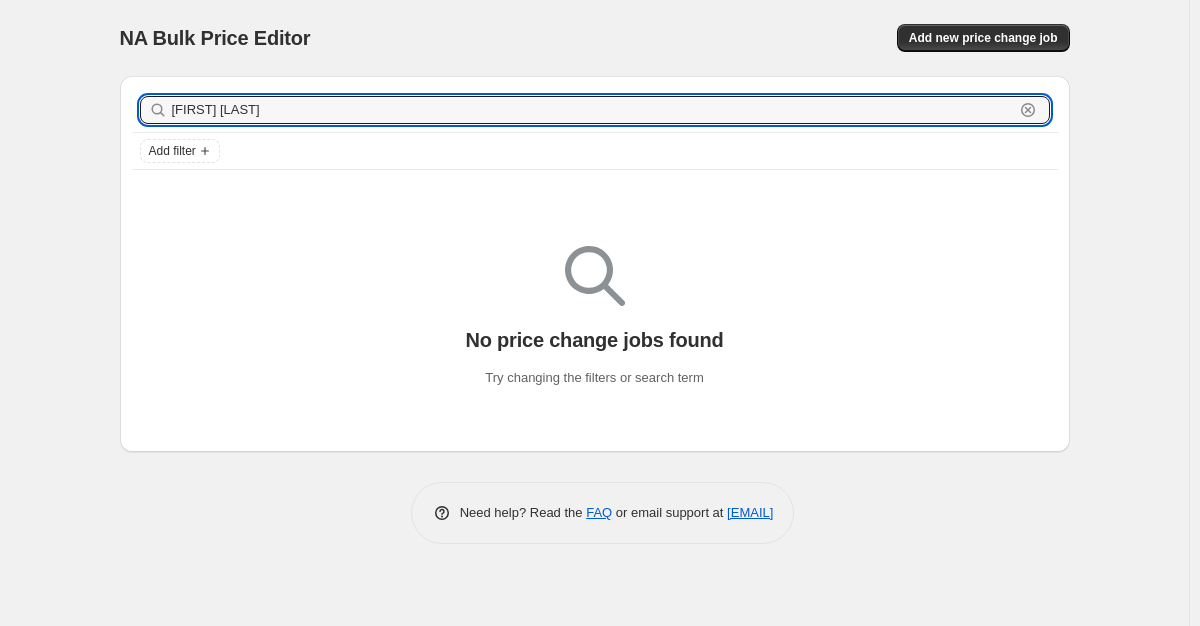 drag, startPoint x: 261, startPoint y: 112, endPoint x: 125, endPoint y: 104, distance: 136.23509 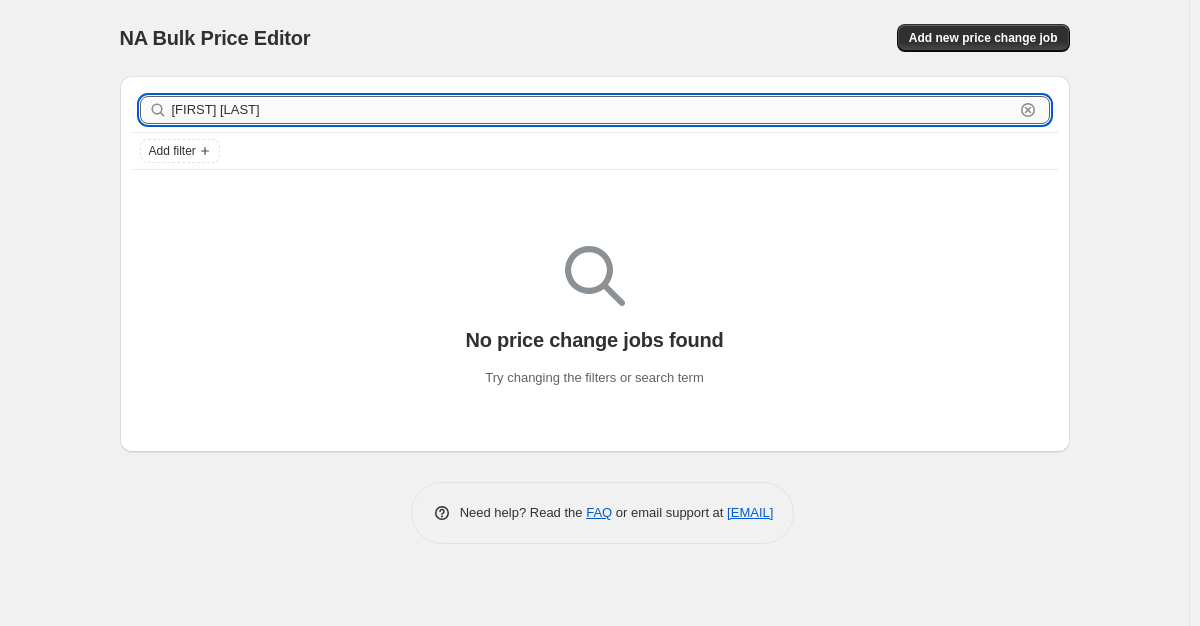 paste on "B" 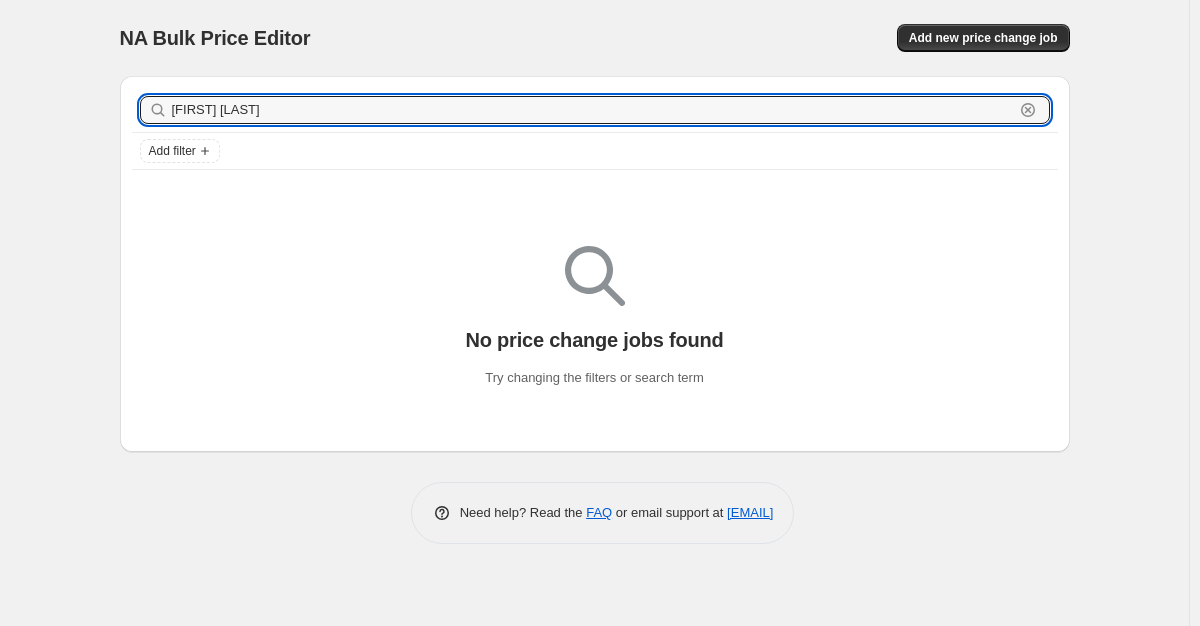click on "NA Bulk Price Editor. This page is ready NA Bulk Price Editor Add new price change job [FIRST] [LAST] Clear Add filter   No price change jobs found Try changing the filters or search term Need help? Read the   FAQ   or email support at   [EMAIL]" at bounding box center [594, 313] 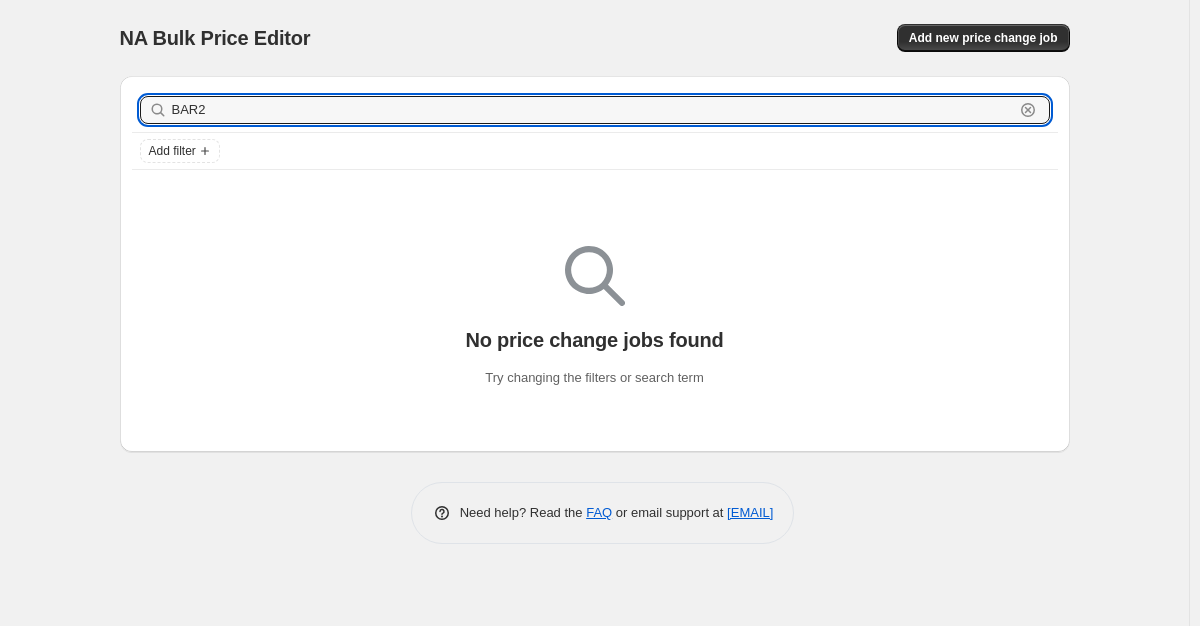type on "BAR25" 